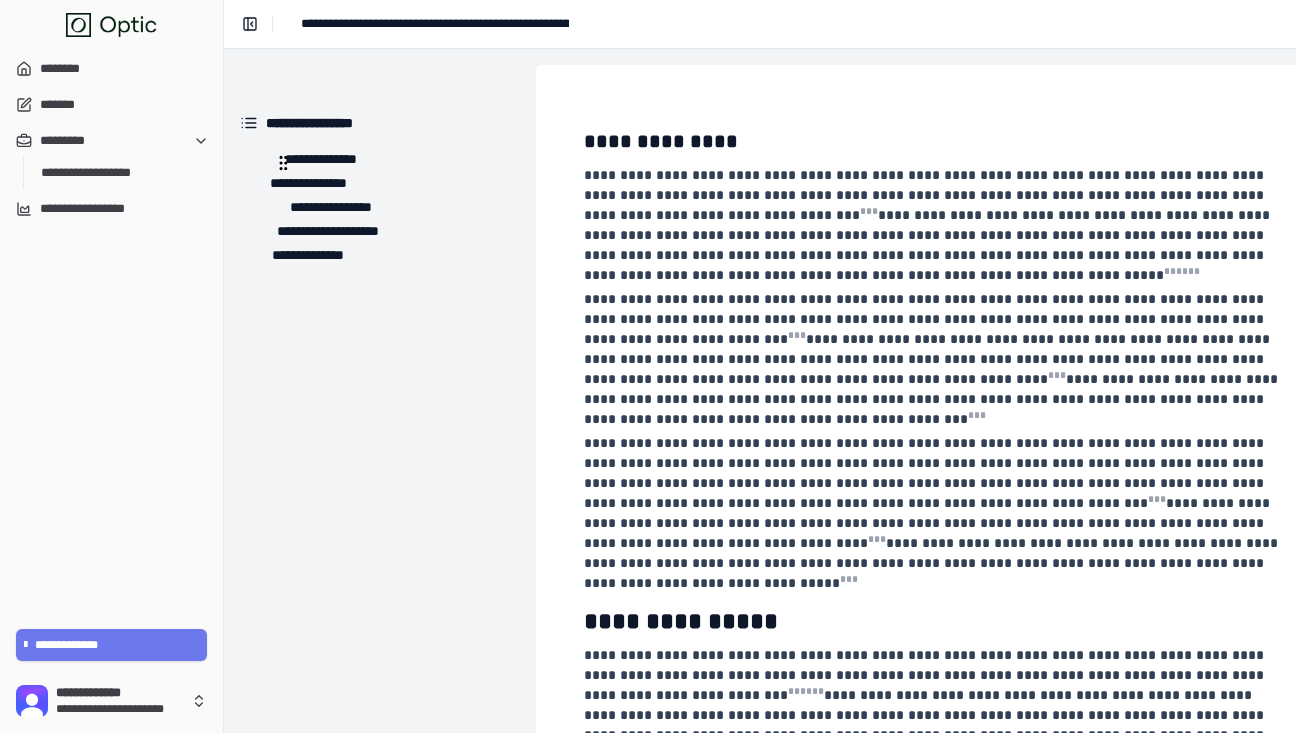 scroll, scrollTop: 0, scrollLeft: 0, axis: both 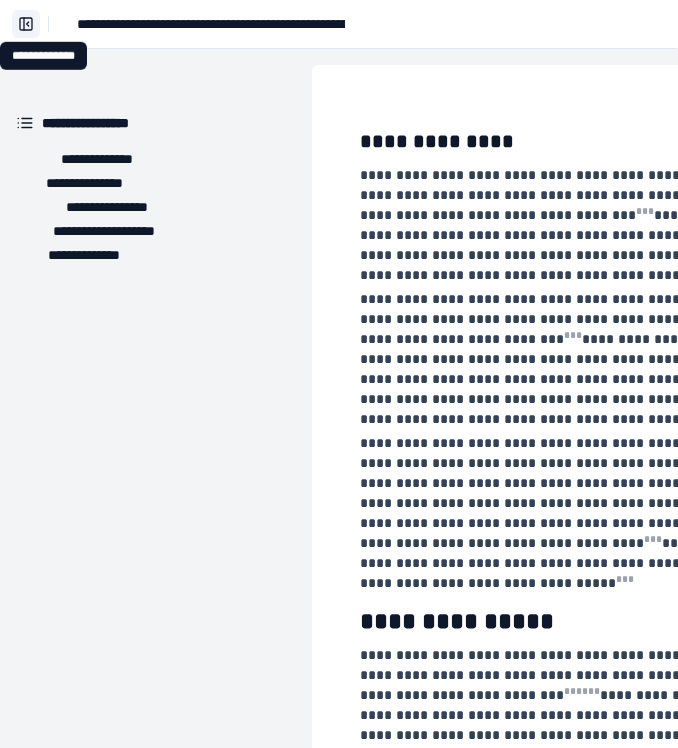 click on "**********" at bounding box center [26, 24] 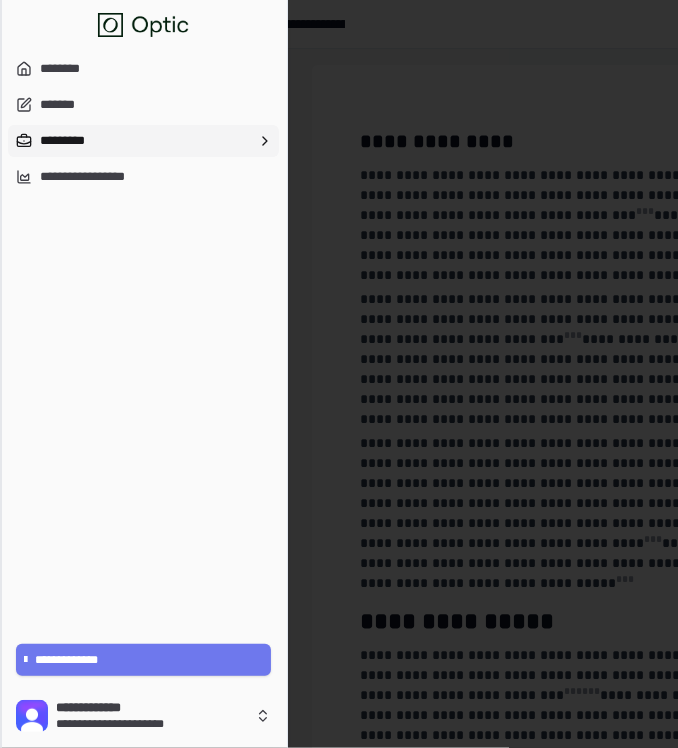 click on "*********" at bounding box center (143, 141) 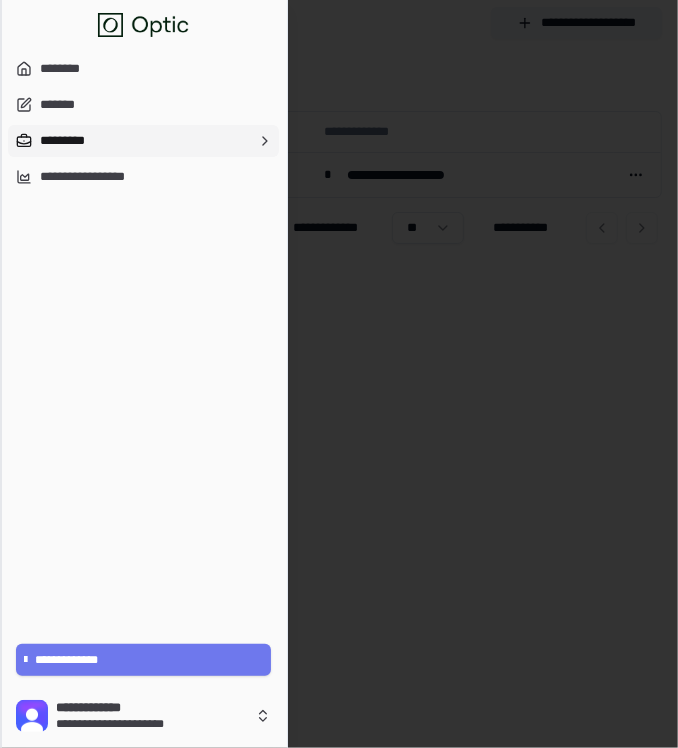 click at bounding box center [339, 374] 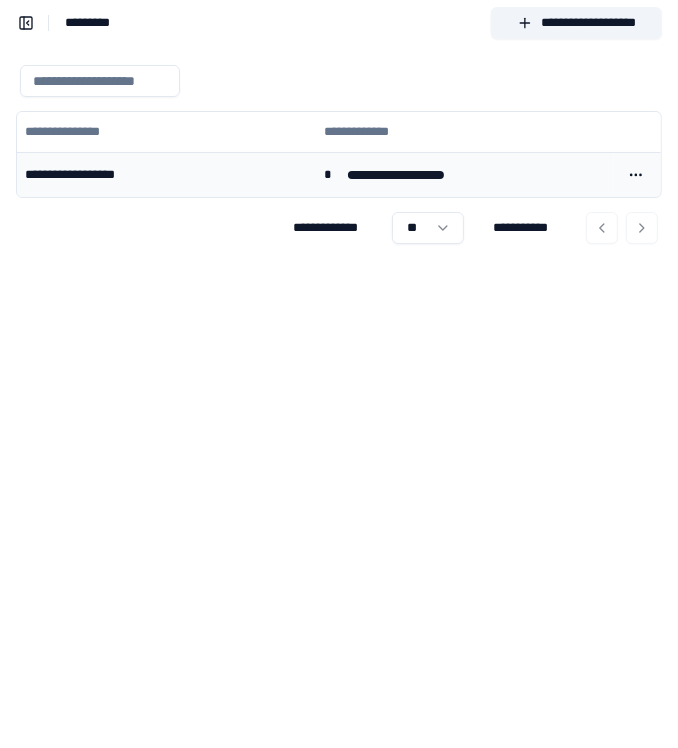 click on "**********" at bounding box center (166, 174) 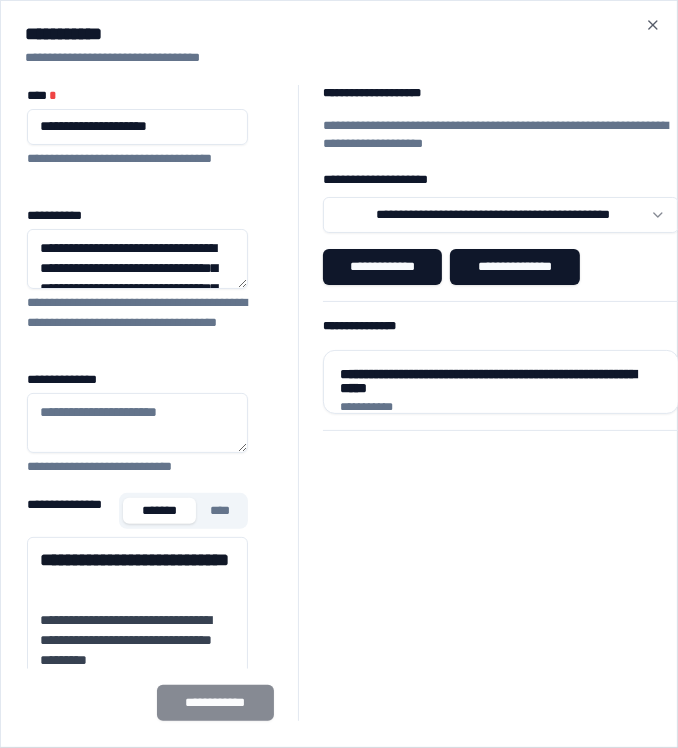 click on "**********" at bounding box center (339, 374) 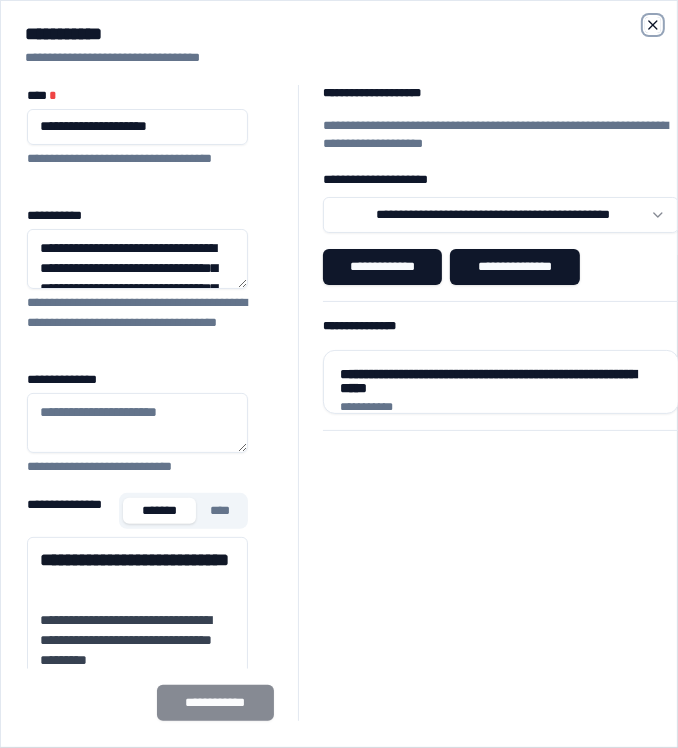 click 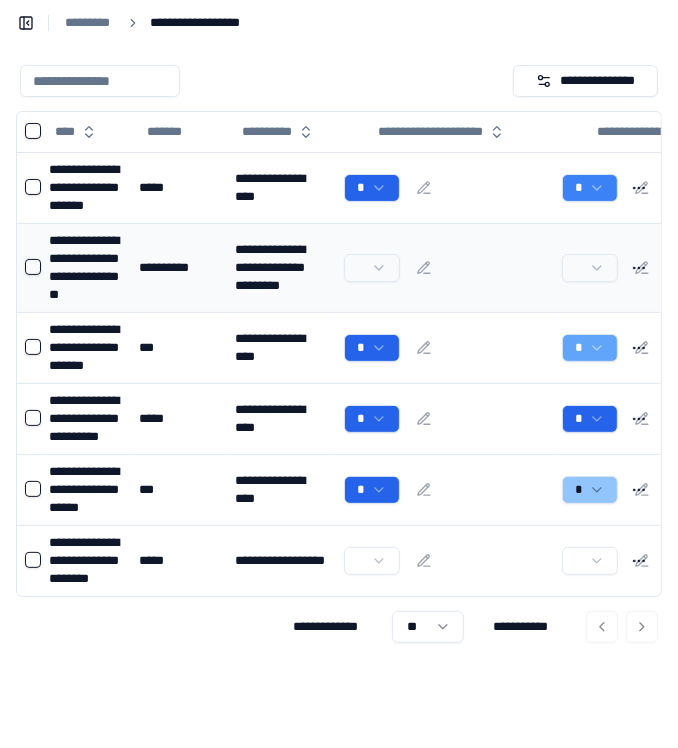scroll, scrollTop: 30, scrollLeft: 0, axis: vertical 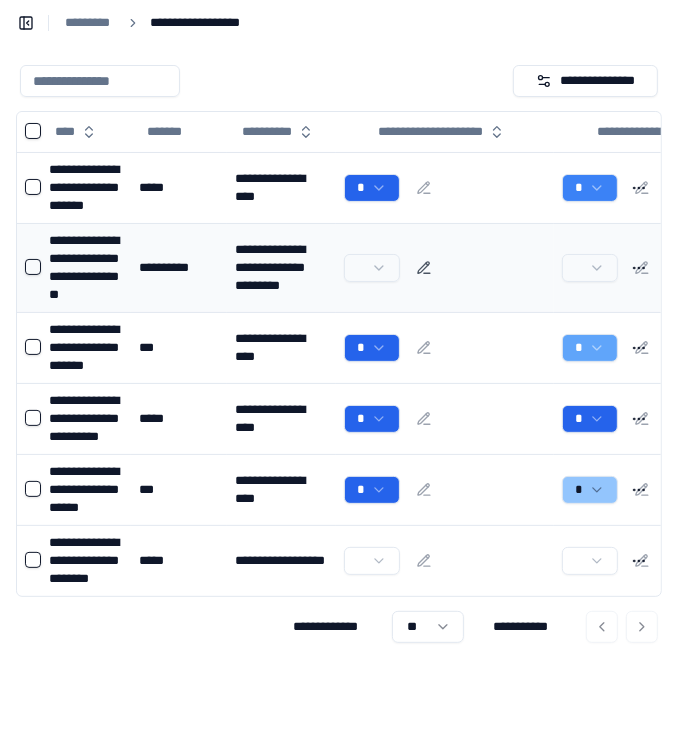 click 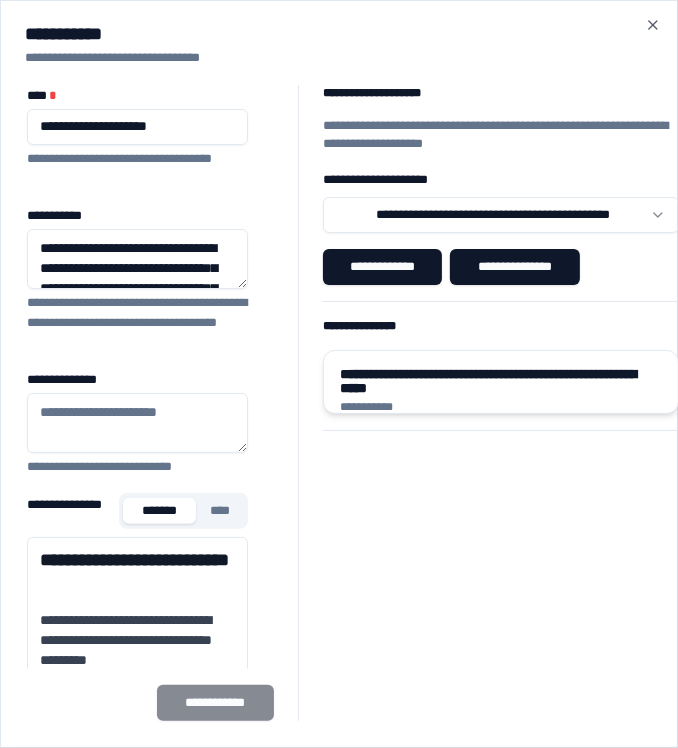 type on "**********" 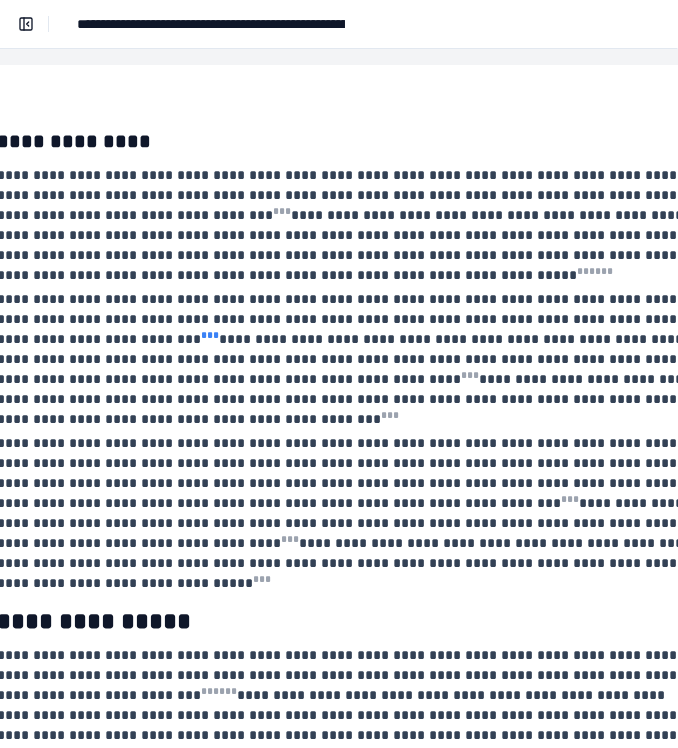 scroll, scrollTop: 0, scrollLeft: 363, axis: horizontal 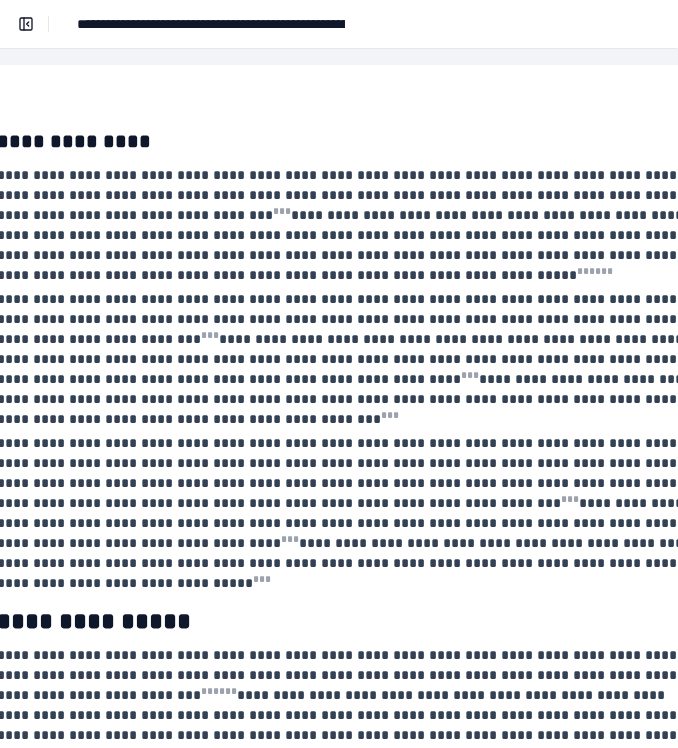 click on "**********" at bounding box center (339, 319) 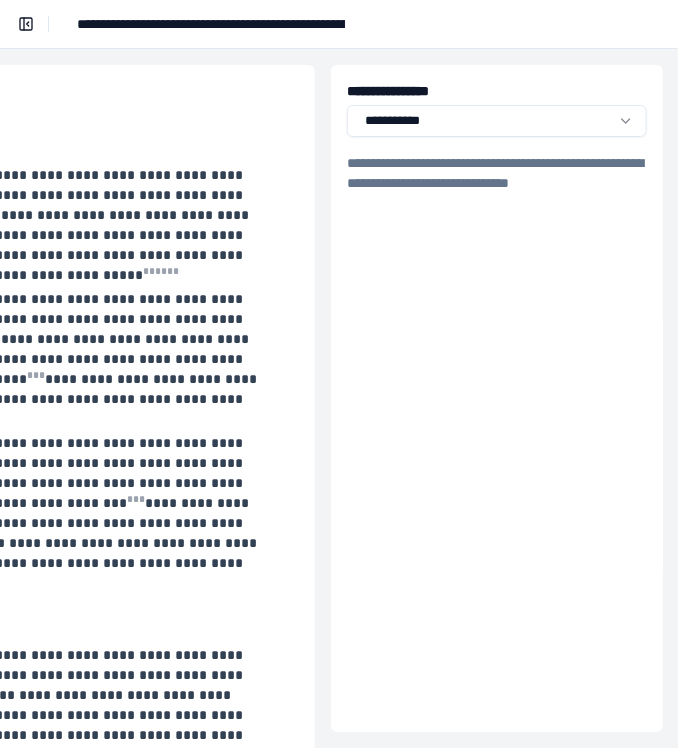 scroll, scrollTop: 0, scrollLeft: 0, axis: both 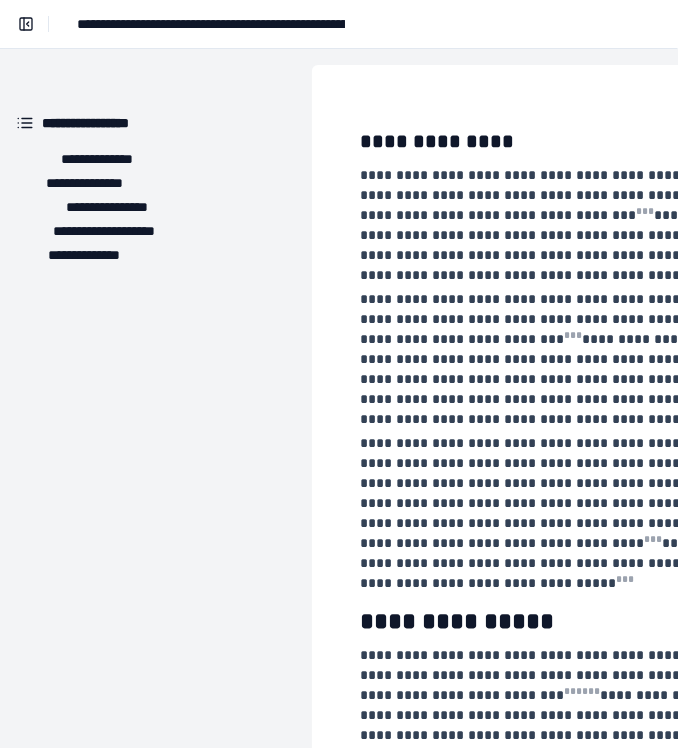 click on "**********" at bounding box center (101, 123) 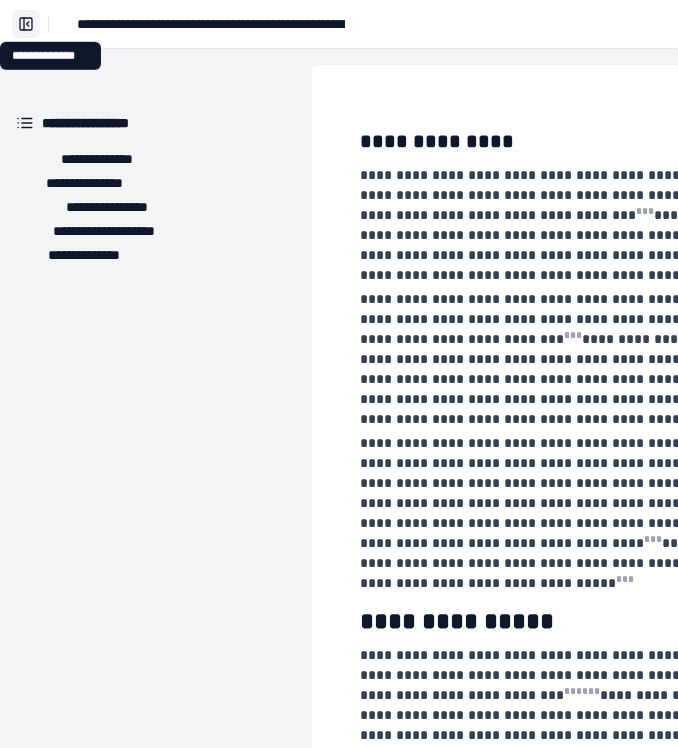 click on "**********" at bounding box center (26, 24) 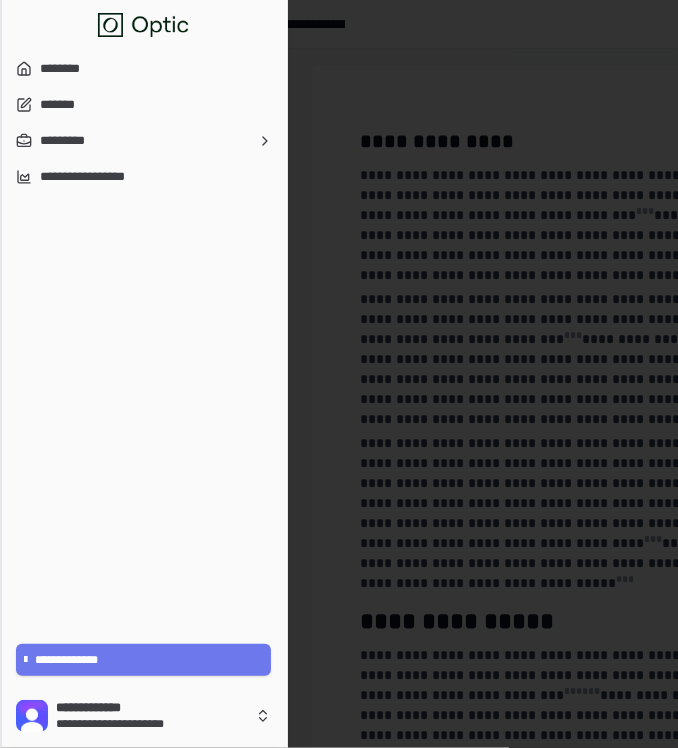 click at bounding box center [339, 374] 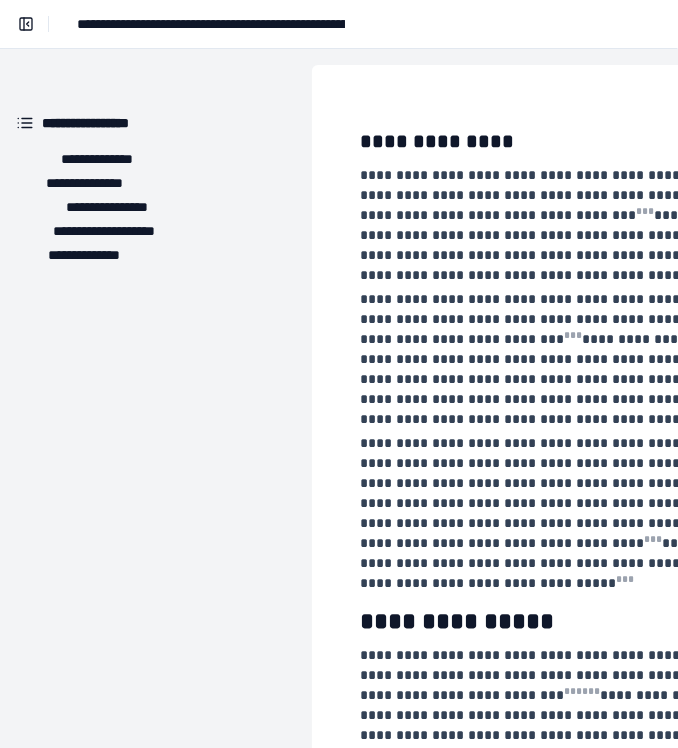 click on "**********" at bounding box center [101, 123] 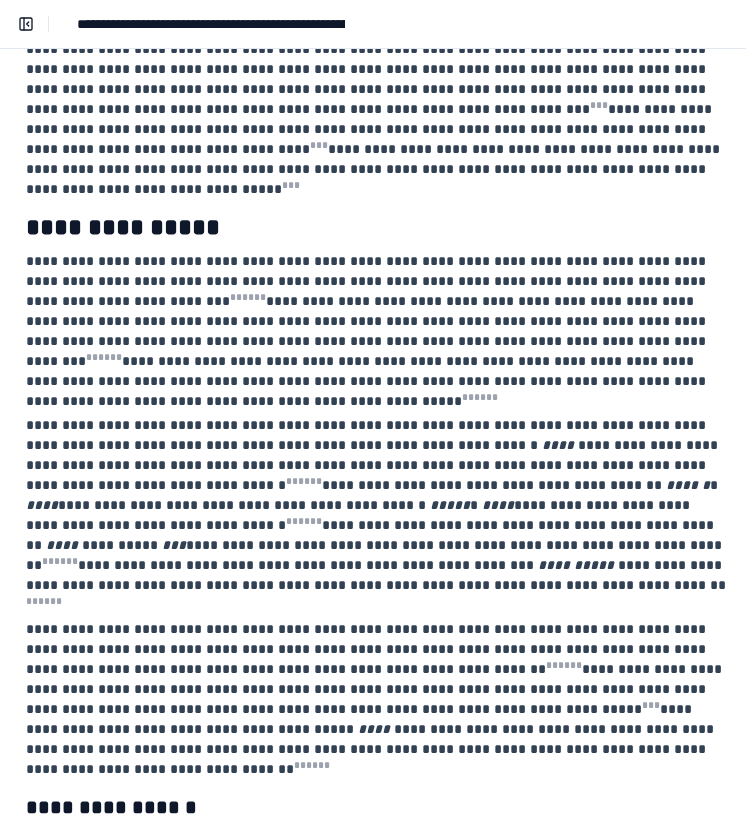 scroll, scrollTop: 401, scrollLeft: 334, axis: both 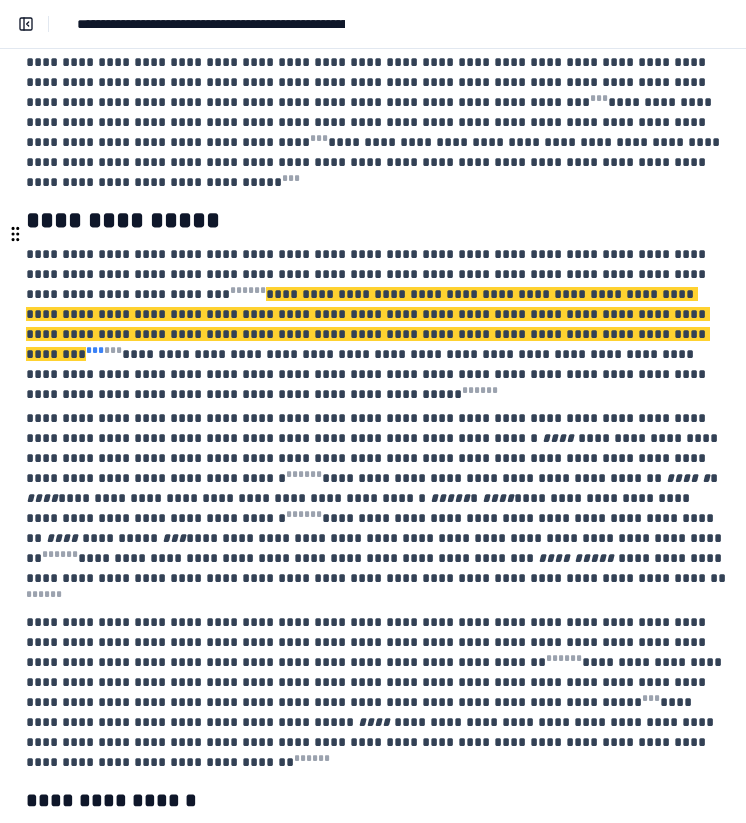 click on "* * *" at bounding box center (95, 350) 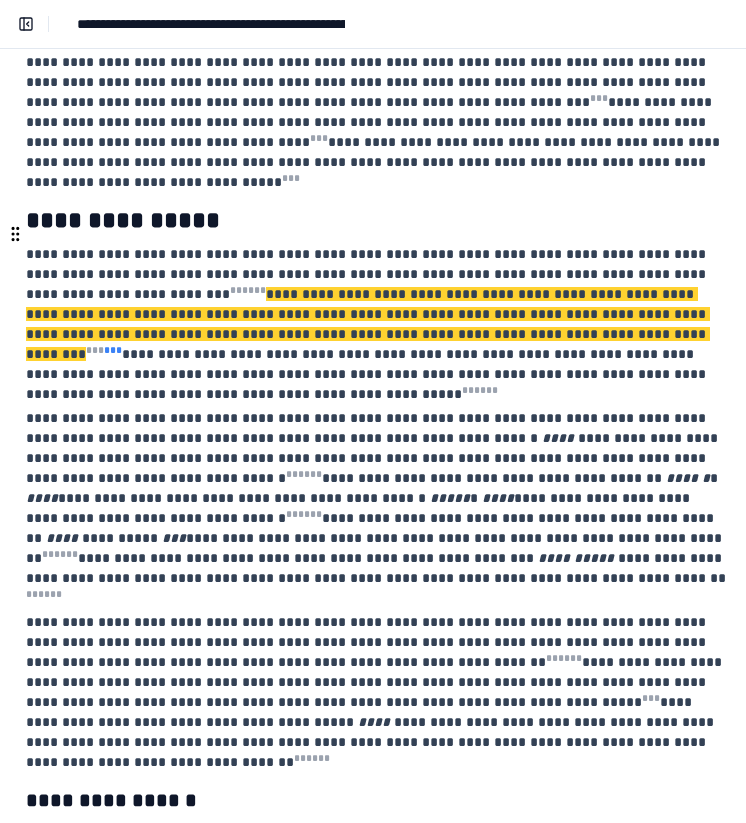 click on "* * *" at bounding box center (113, 350) 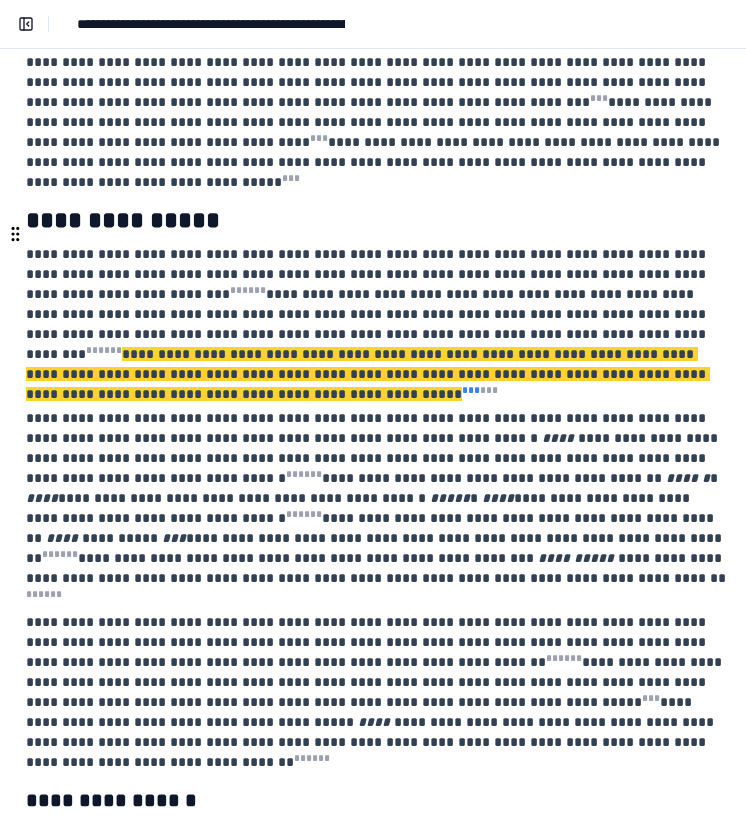 click on "* * *" at bounding box center [471, 390] 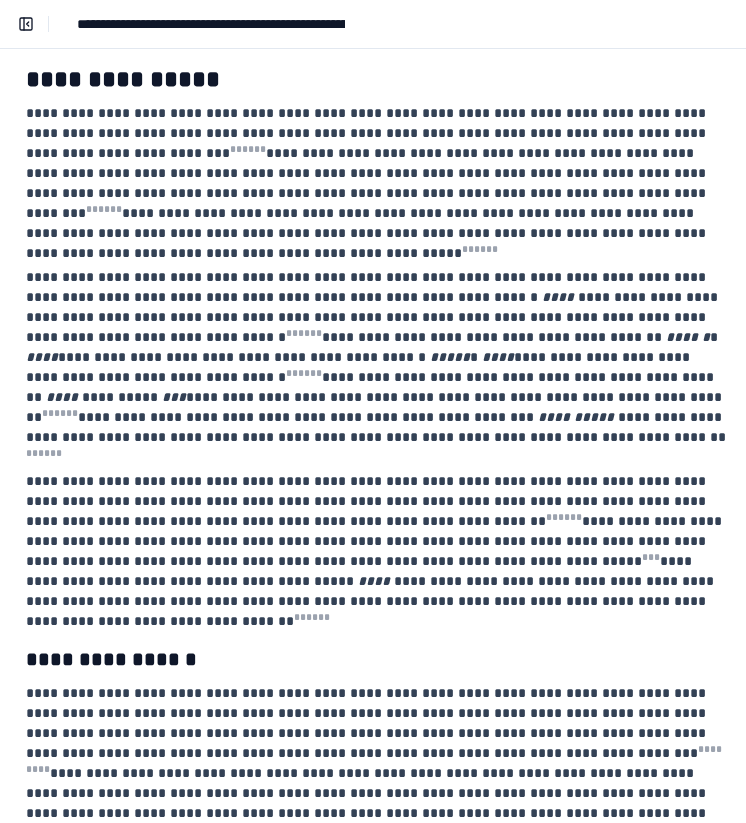 scroll, scrollTop: 543, scrollLeft: 334, axis: both 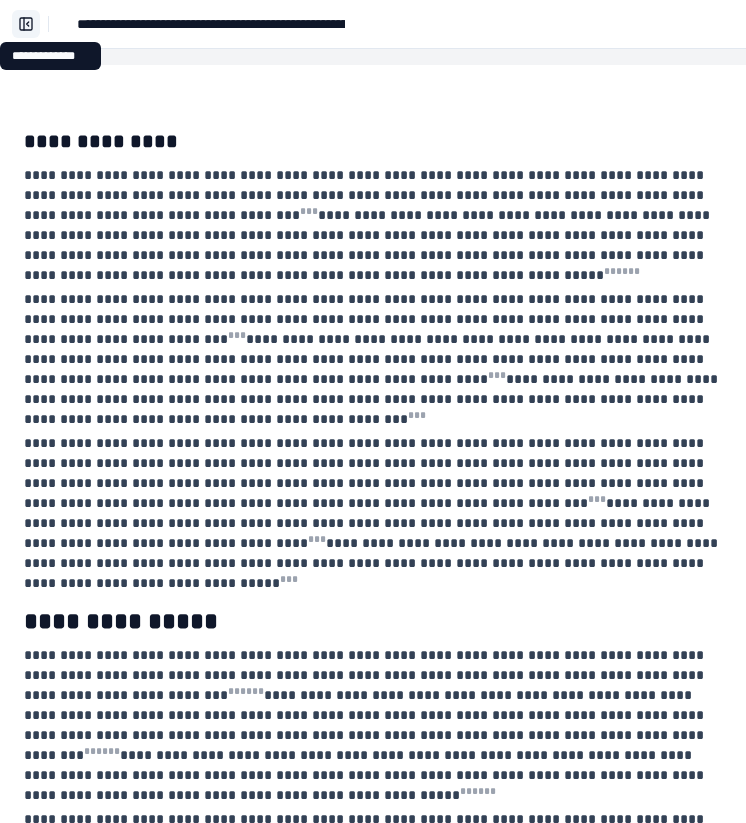 click on "**********" at bounding box center (26, 24) 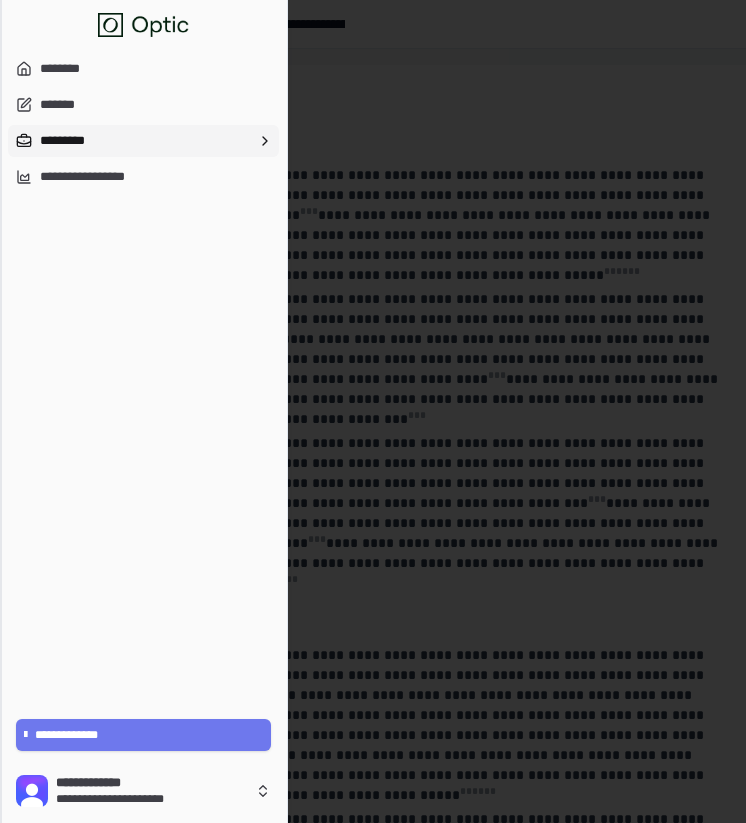 click on "*********" at bounding box center (143, 141) 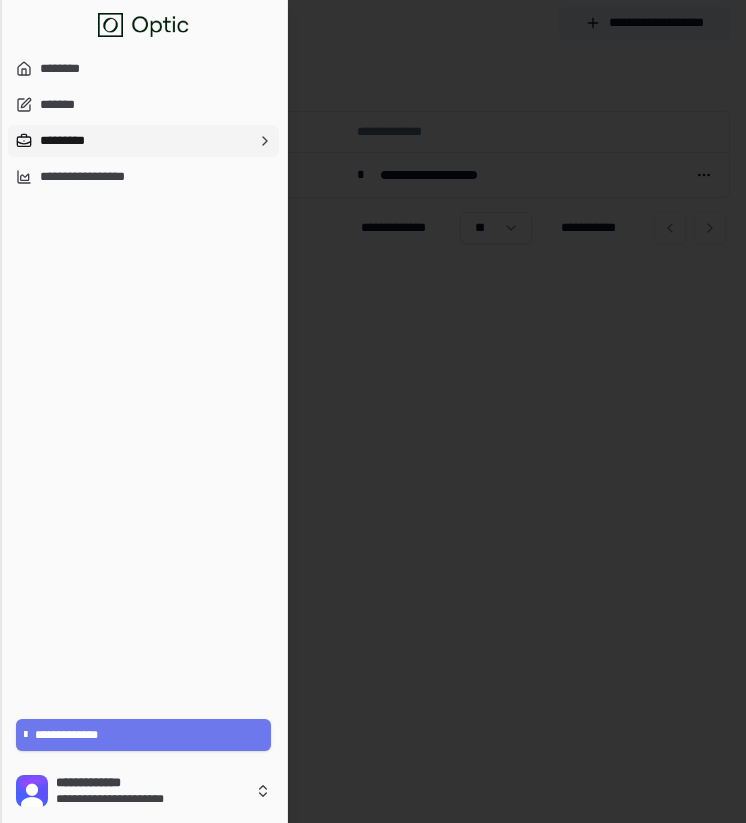click at bounding box center (373, 411) 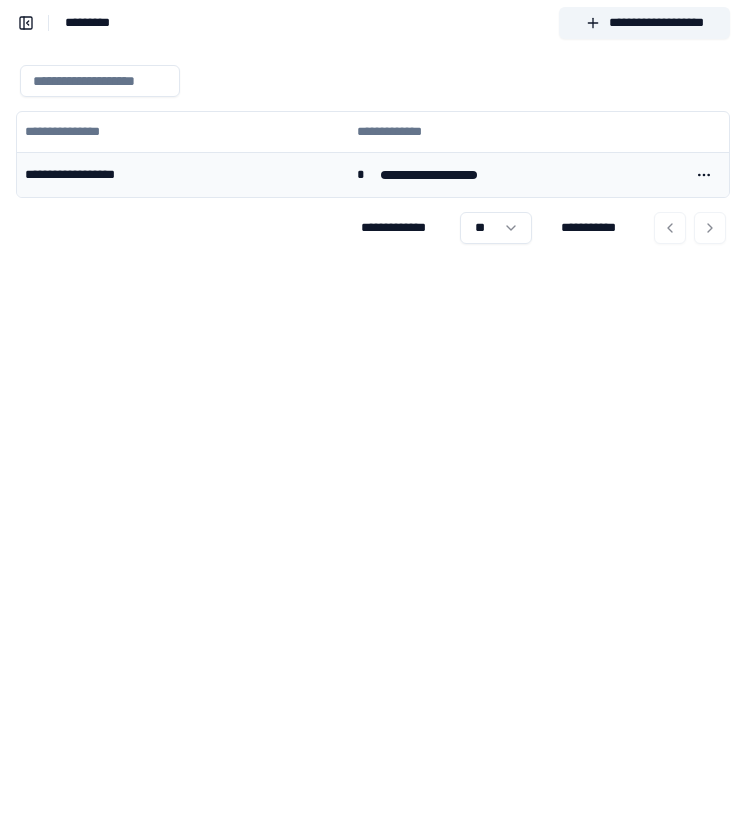 click on "**********" at bounding box center (183, 174) 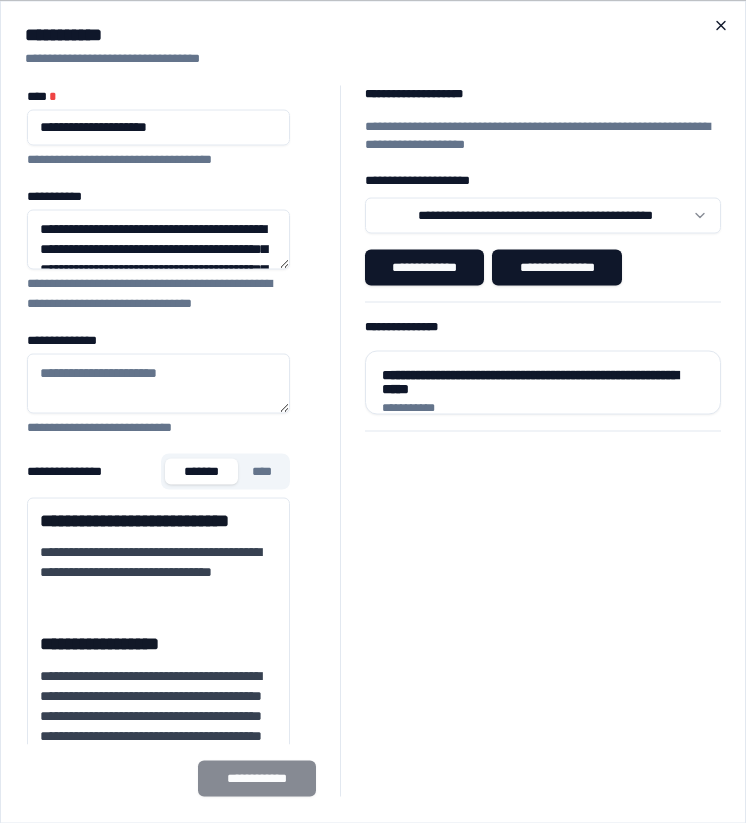 click 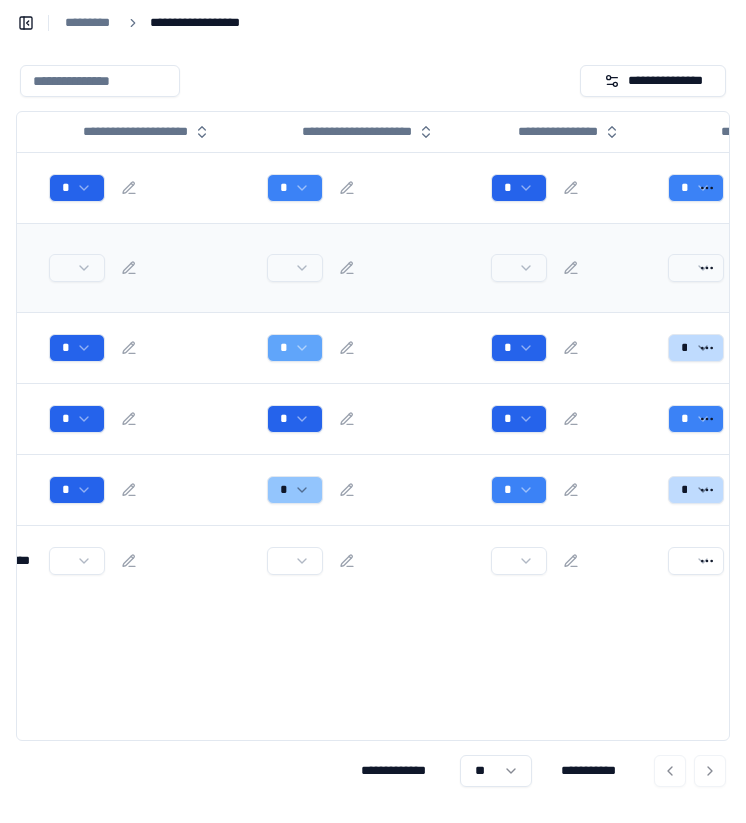 scroll, scrollTop: 0, scrollLeft: 308, axis: horizontal 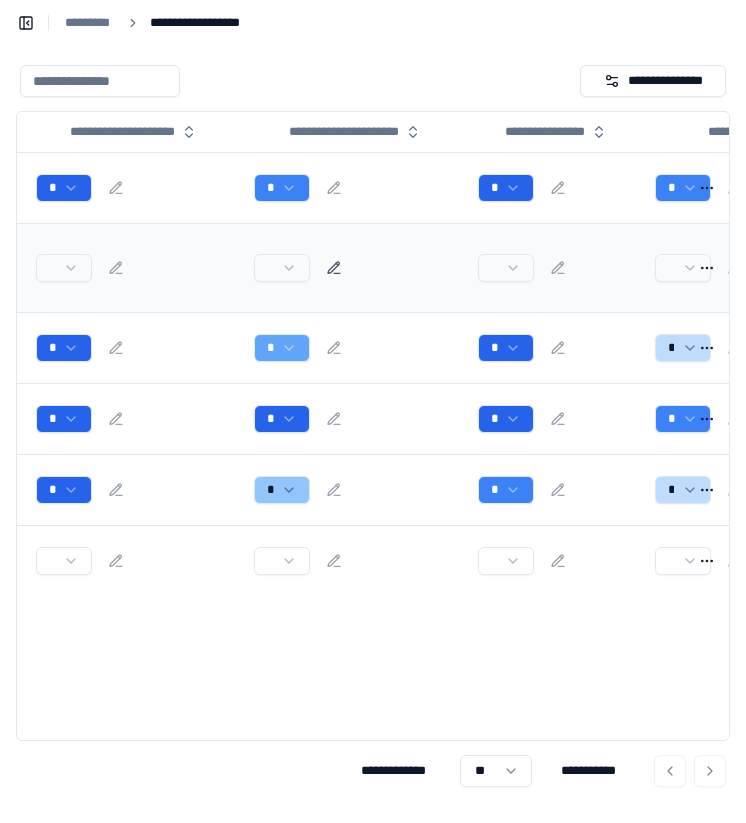 click 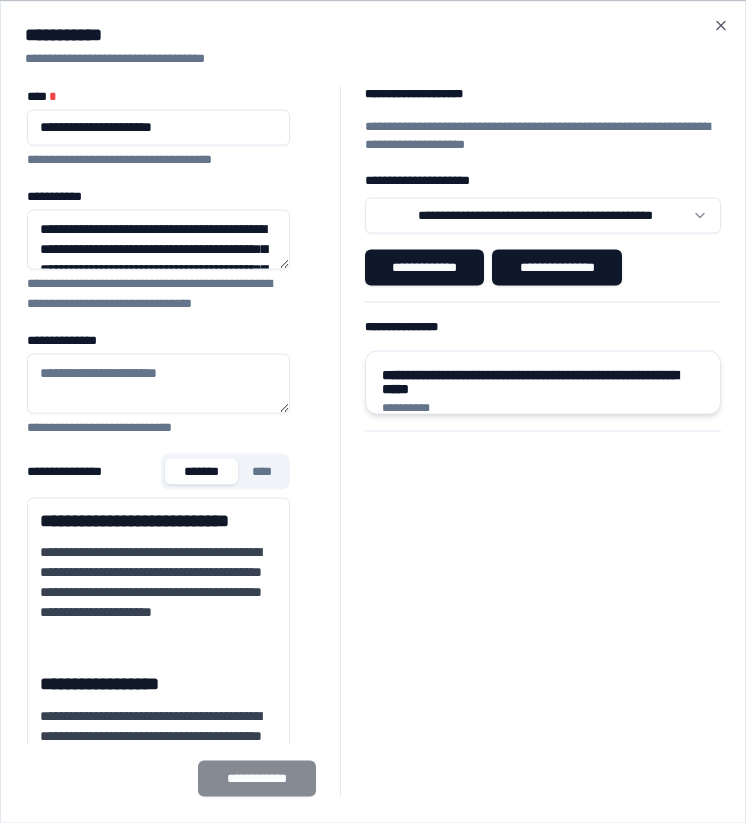 type on "**********" 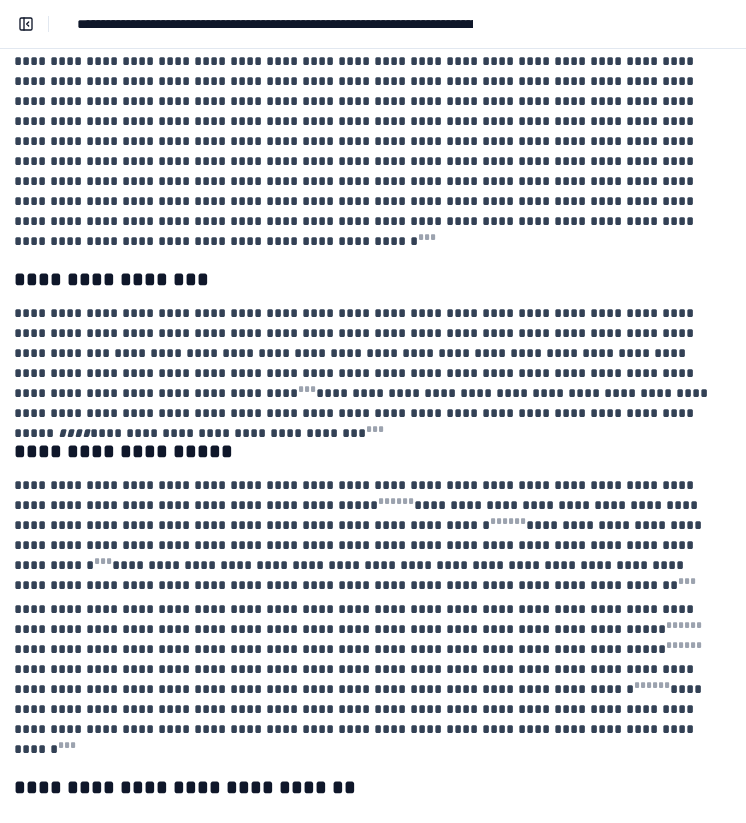 scroll, scrollTop: 0, scrollLeft: 346, axis: horizontal 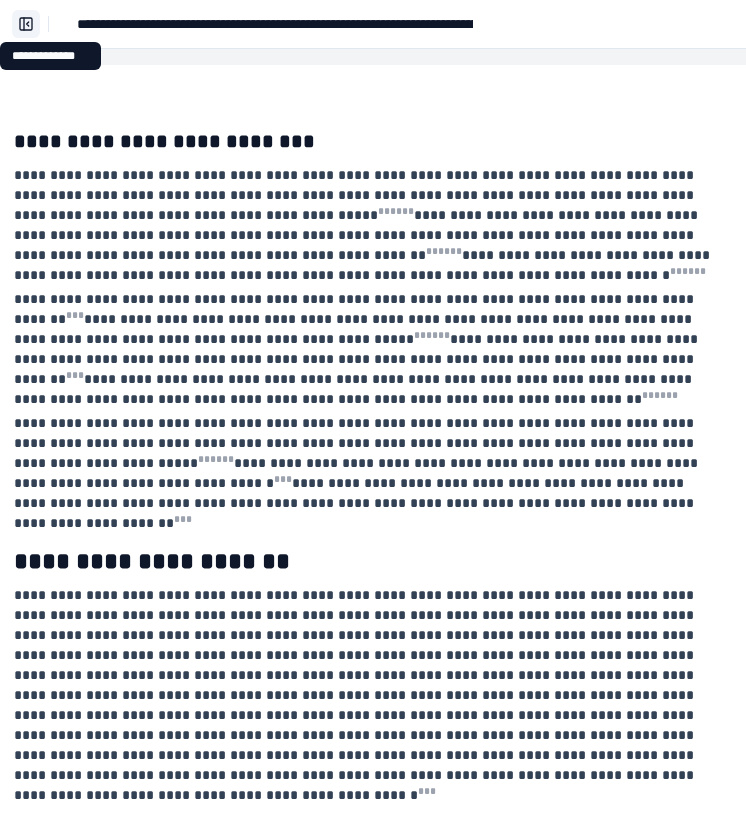 click on "**********" at bounding box center [26, 24] 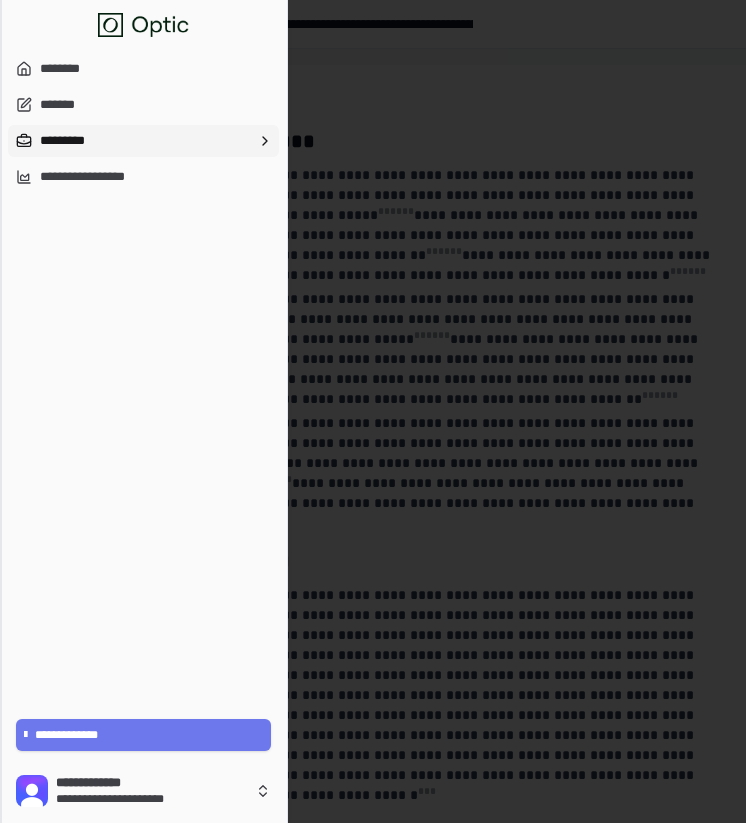 click on "*********" at bounding box center (143, 141) 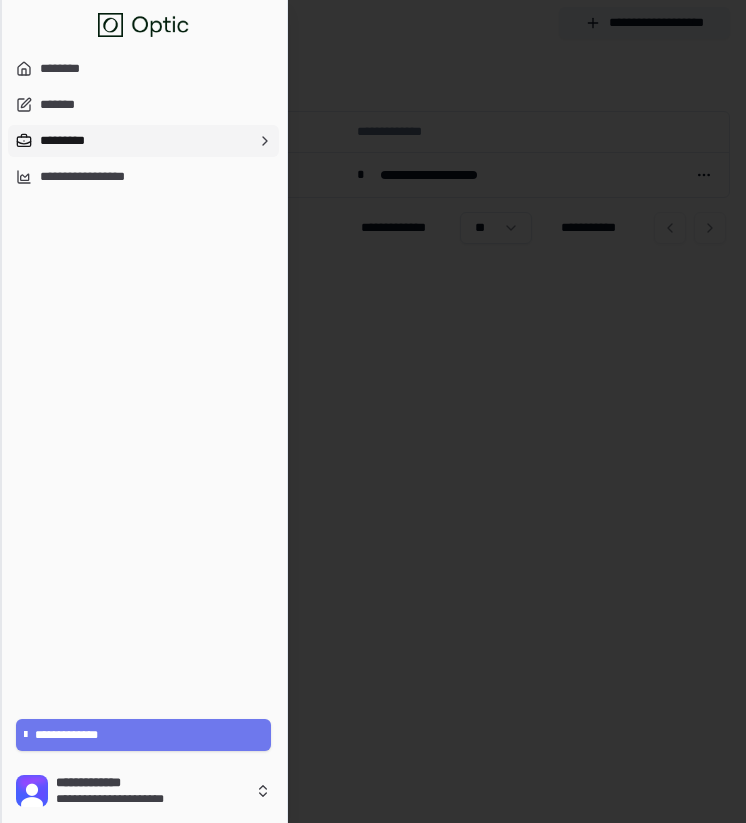 click at bounding box center [373, 411] 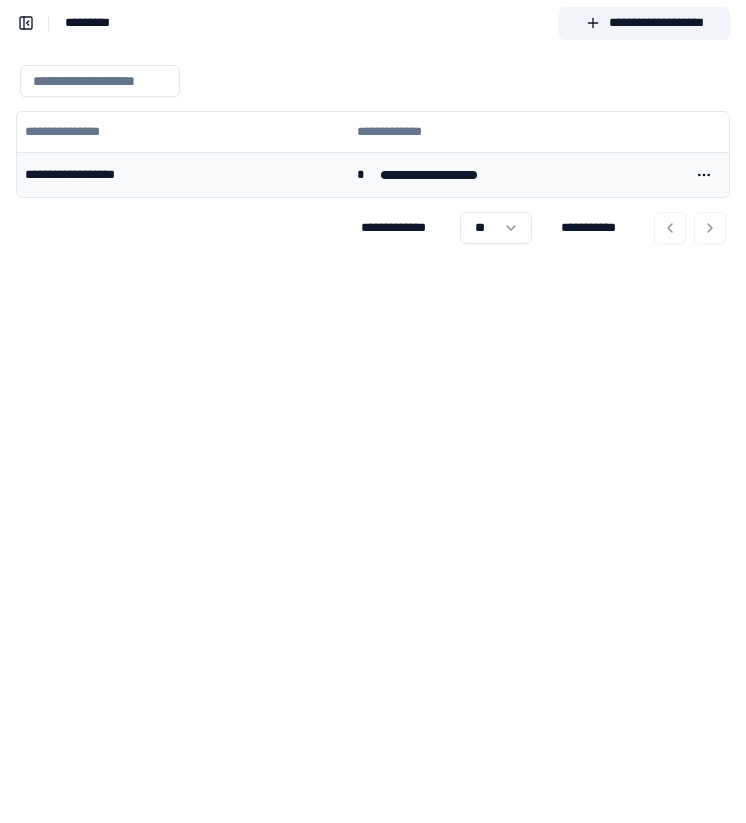 click on "**********" at bounding box center (183, 174) 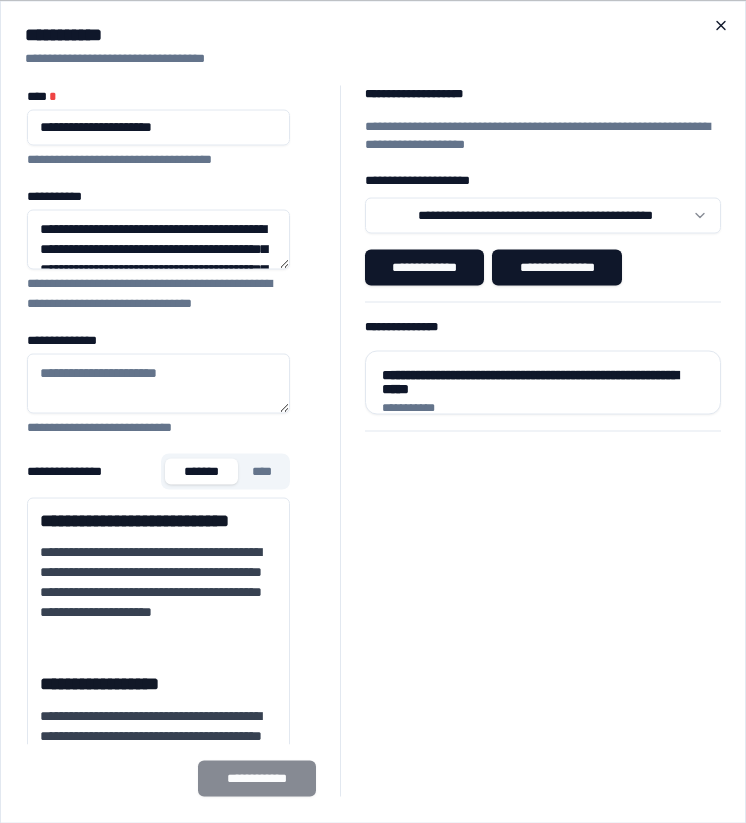 click 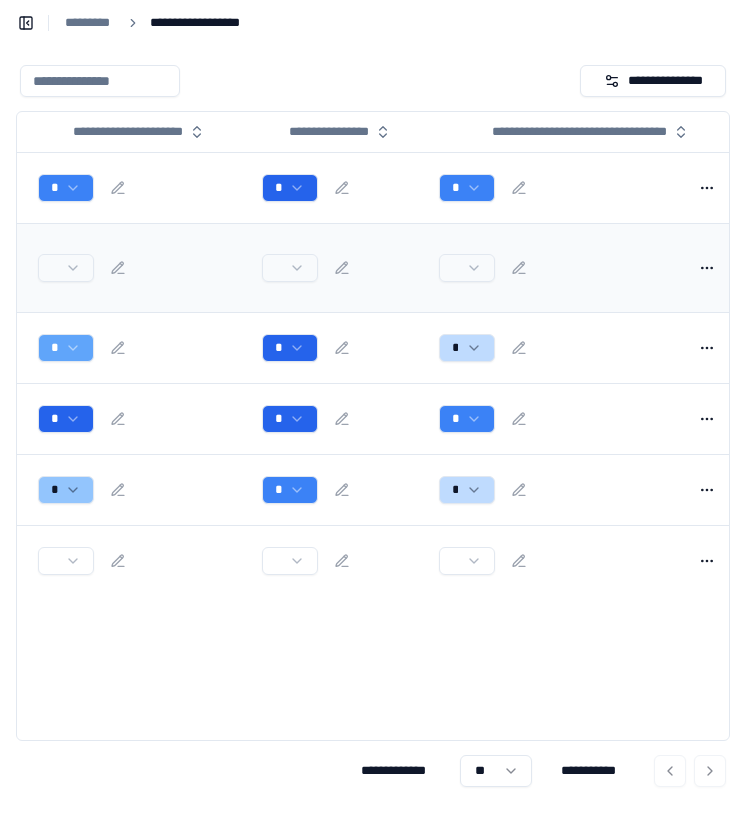 scroll, scrollTop: 0, scrollLeft: 526, axis: horizontal 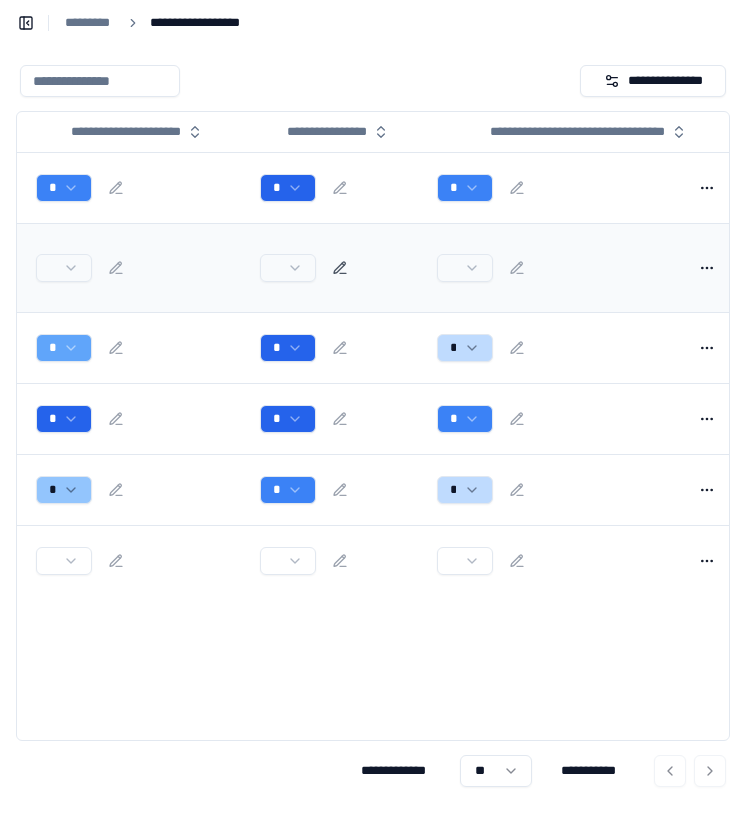 click 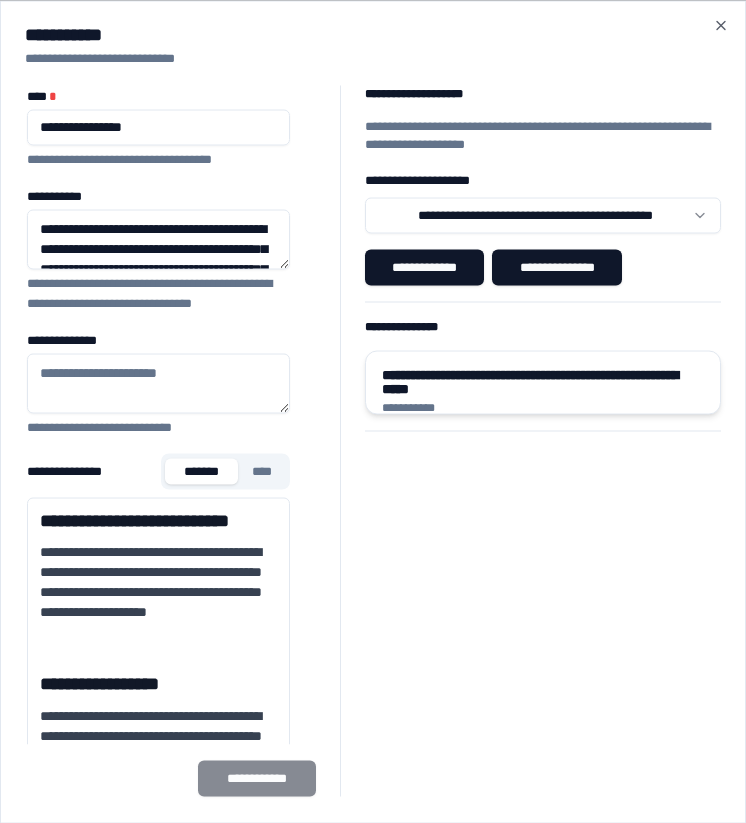 click on "**********" at bounding box center [543, 381] 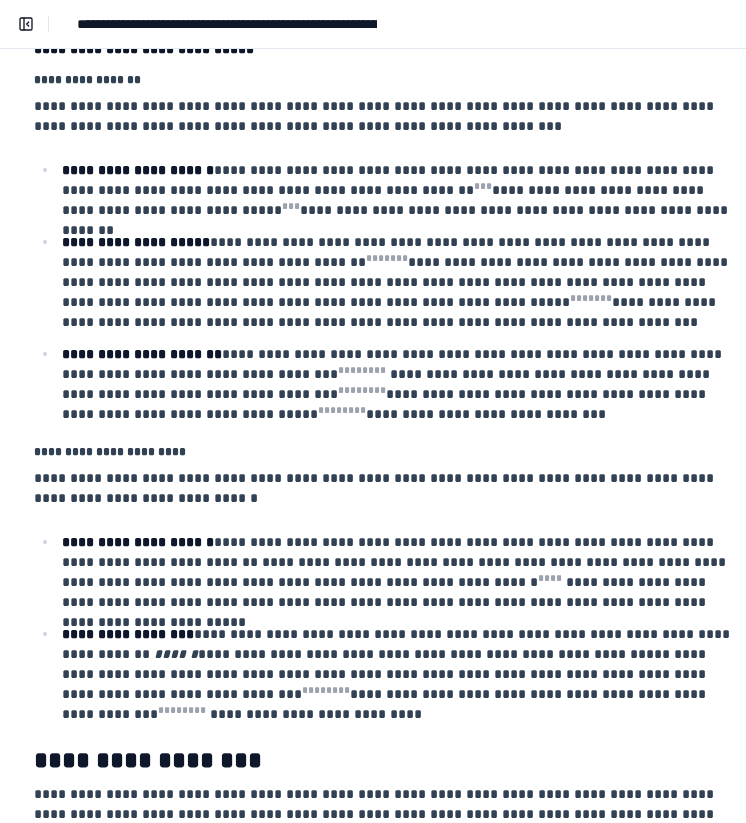 scroll, scrollTop: 481, scrollLeft: 326, axis: both 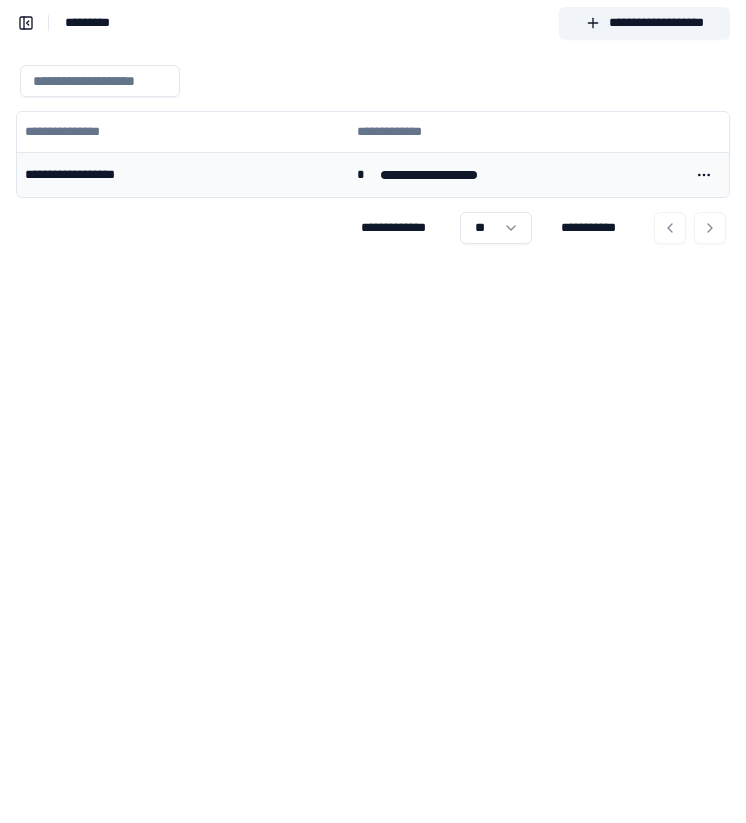 click on "**********" at bounding box center [183, 174] 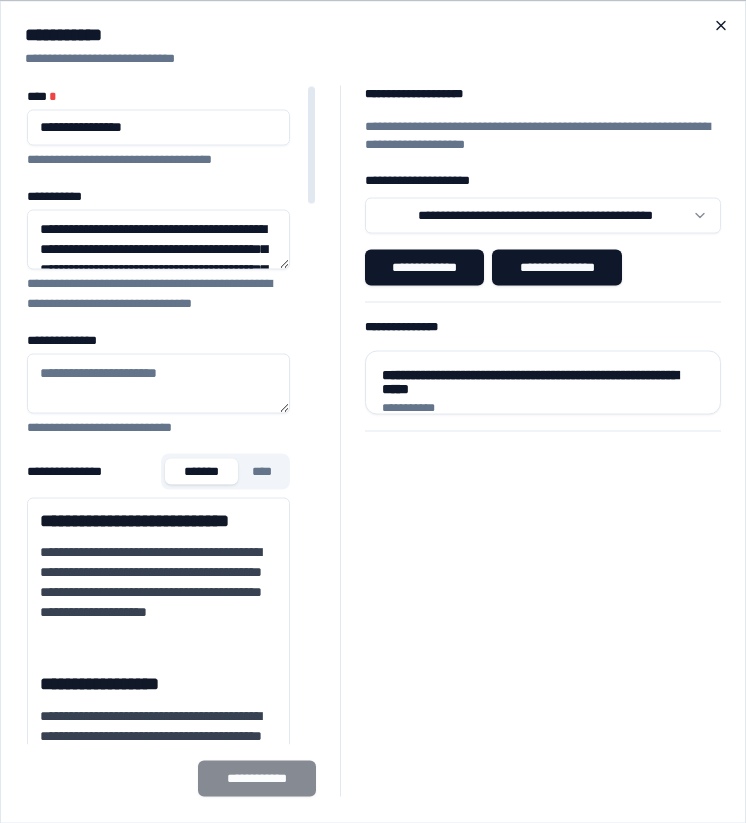 click 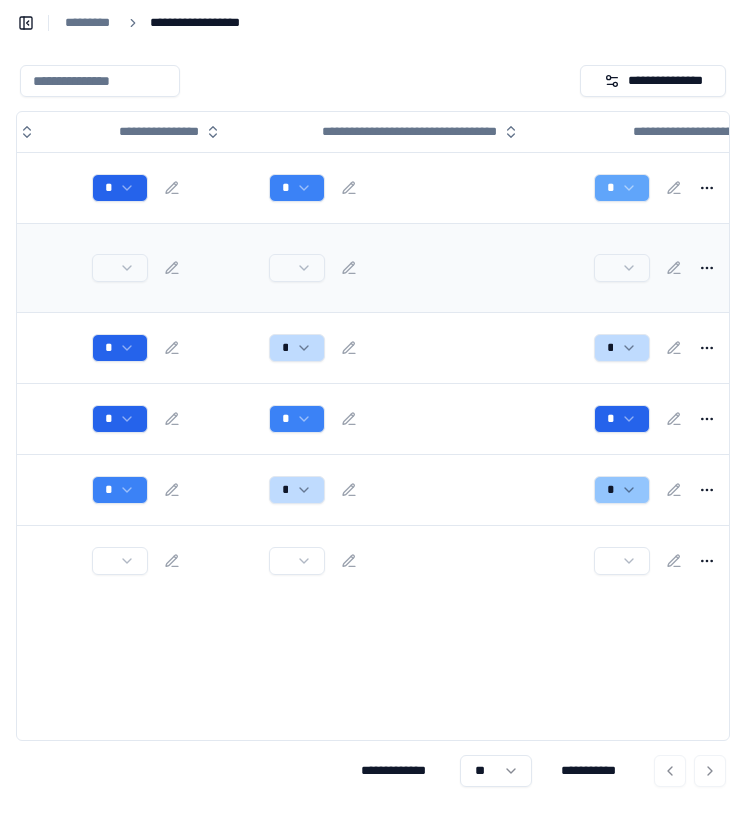 scroll, scrollTop: 0, scrollLeft: 722, axis: horizontal 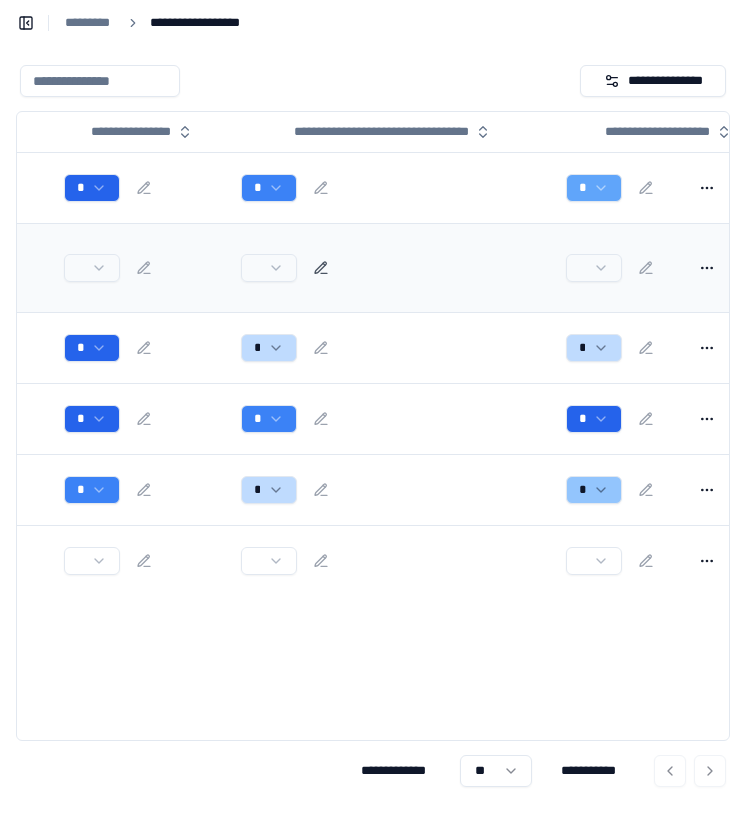 click 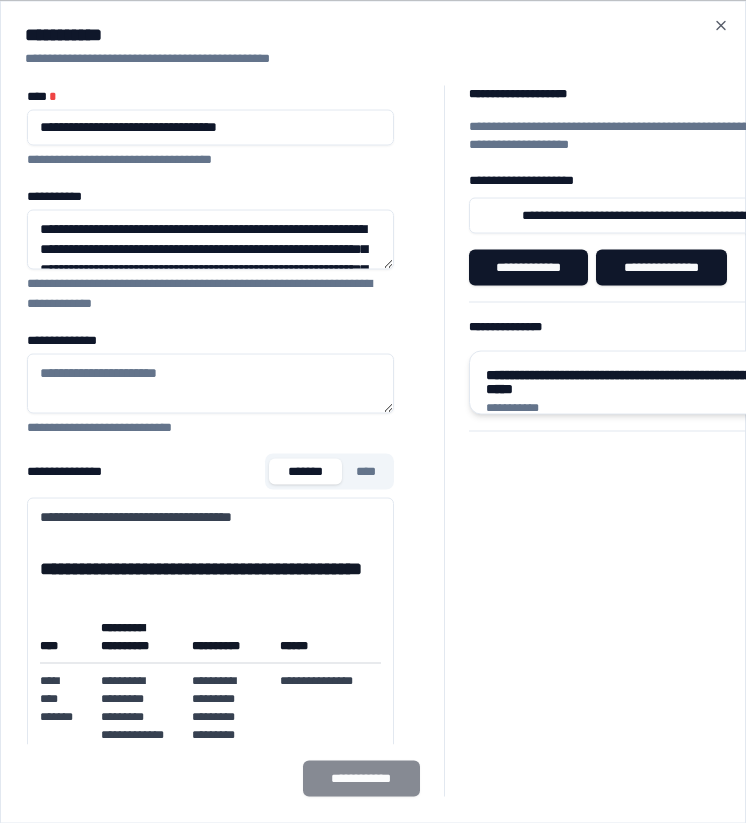click on "**********" at bounding box center (647, 381) 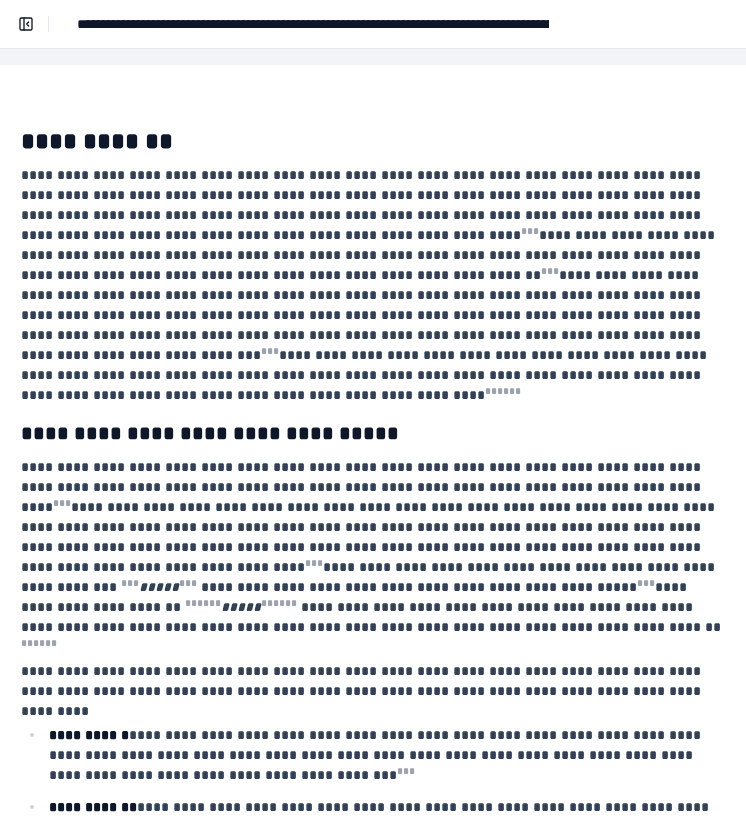 scroll, scrollTop: 0, scrollLeft: 730, axis: horizontal 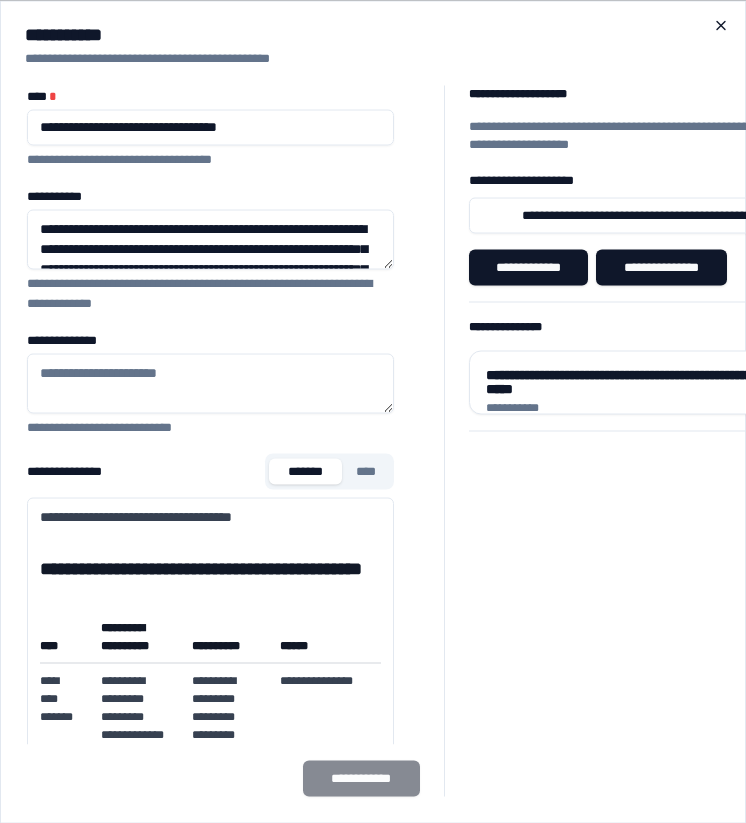 click 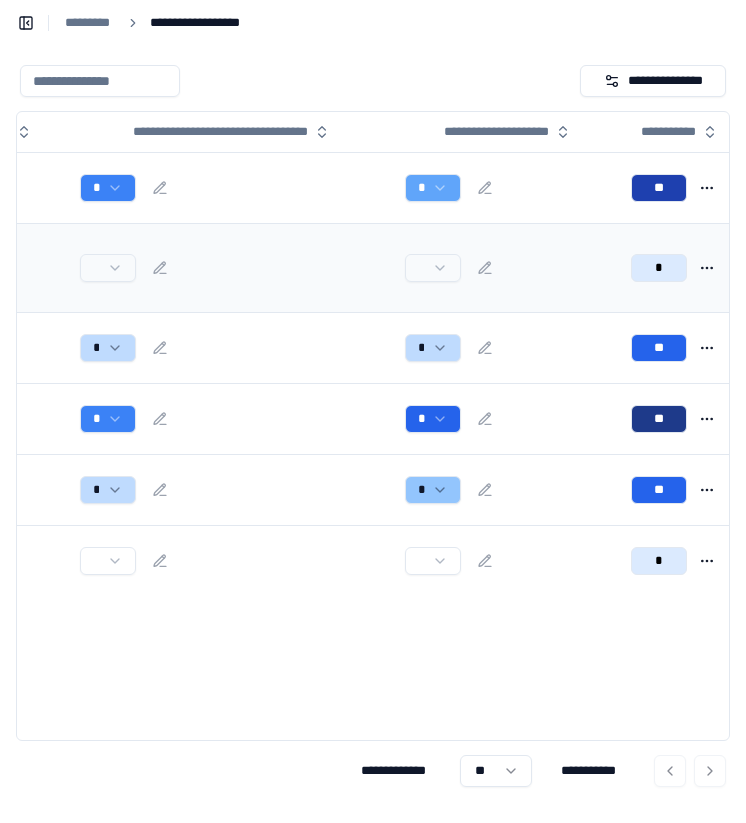 scroll, scrollTop: 0, scrollLeft: 939, axis: horizontal 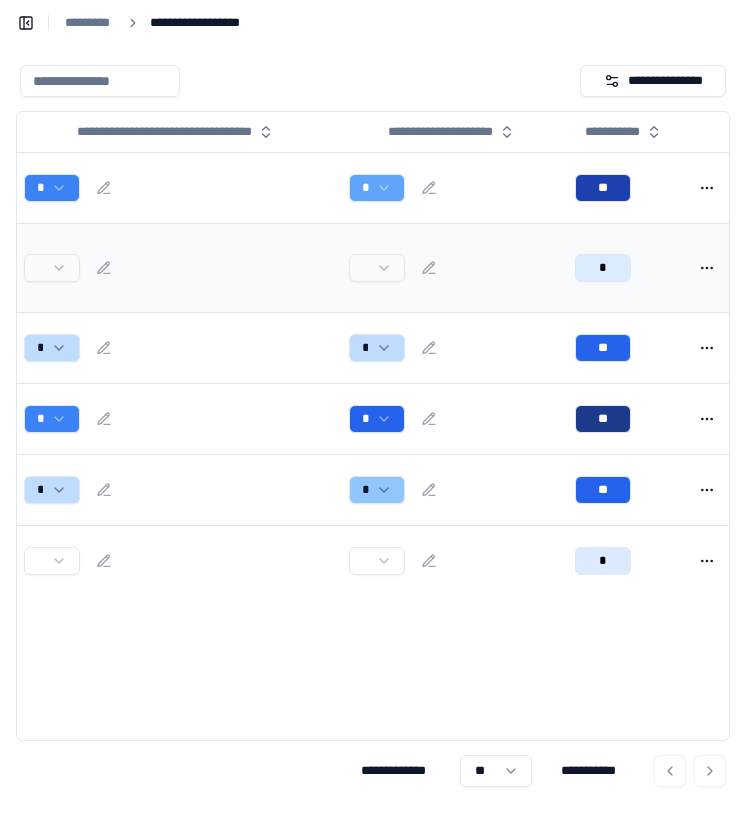 click at bounding box center (454, 268) 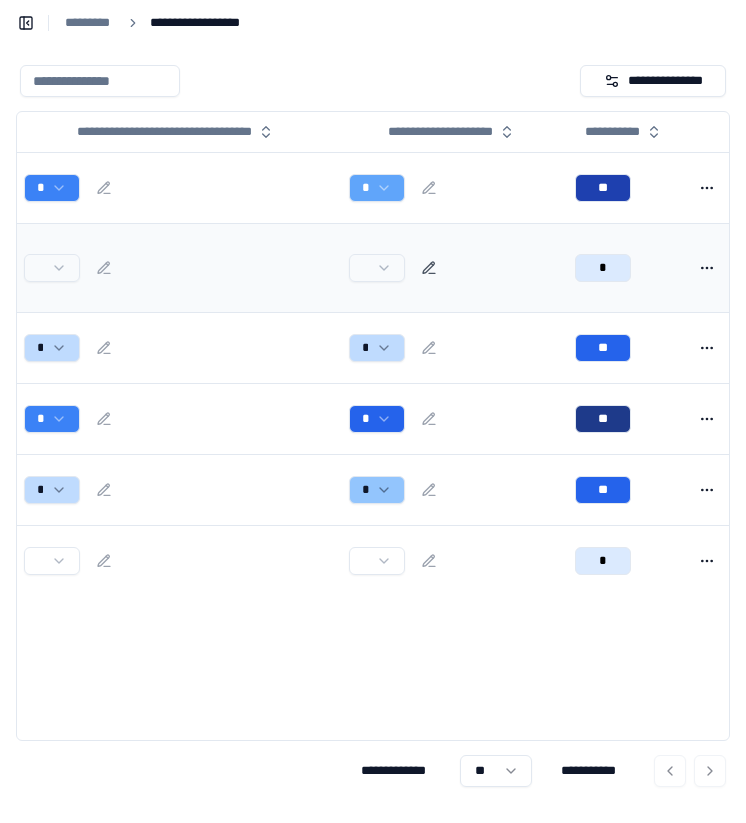 click 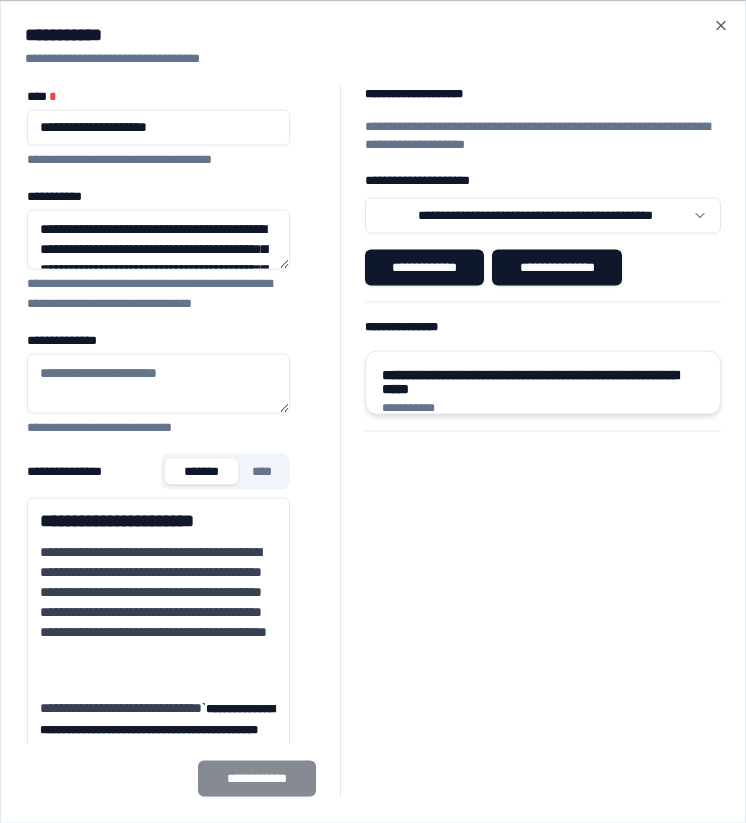 type on "**********" 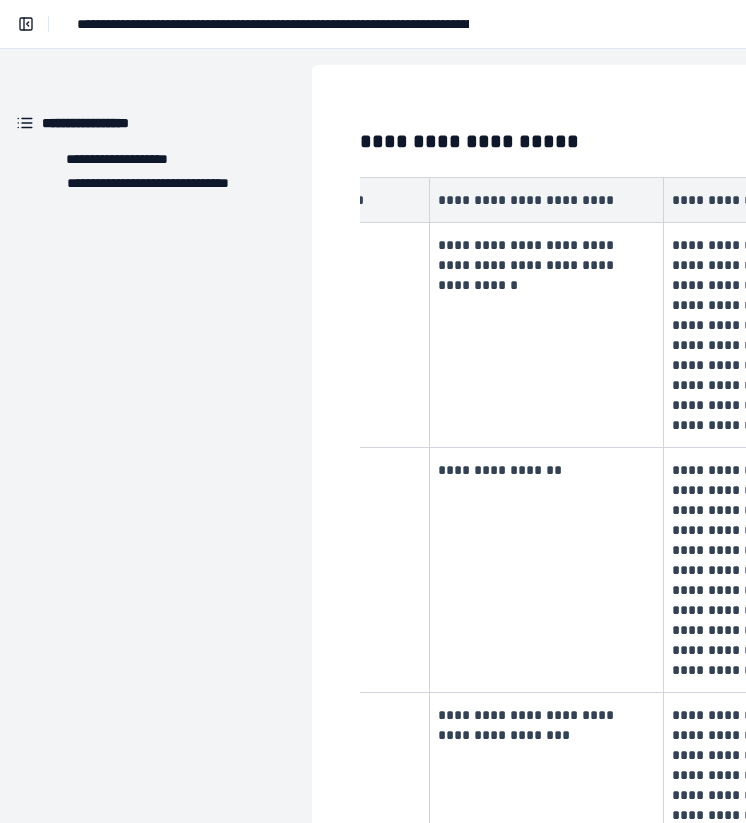 scroll, scrollTop: 0, scrollLeft: 0, axis: both 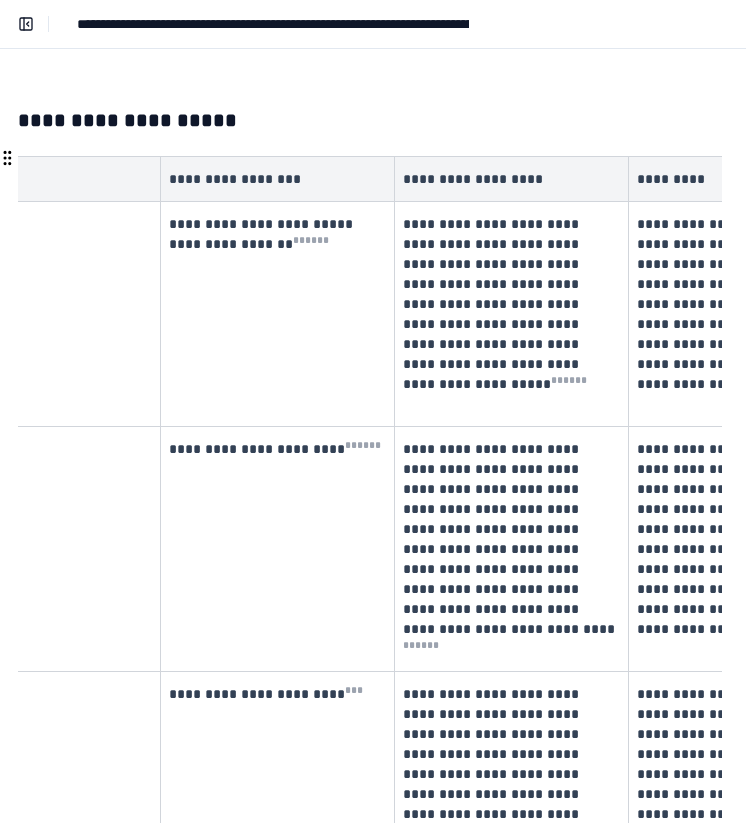 click on "**********" at bounding box center [493, 304] 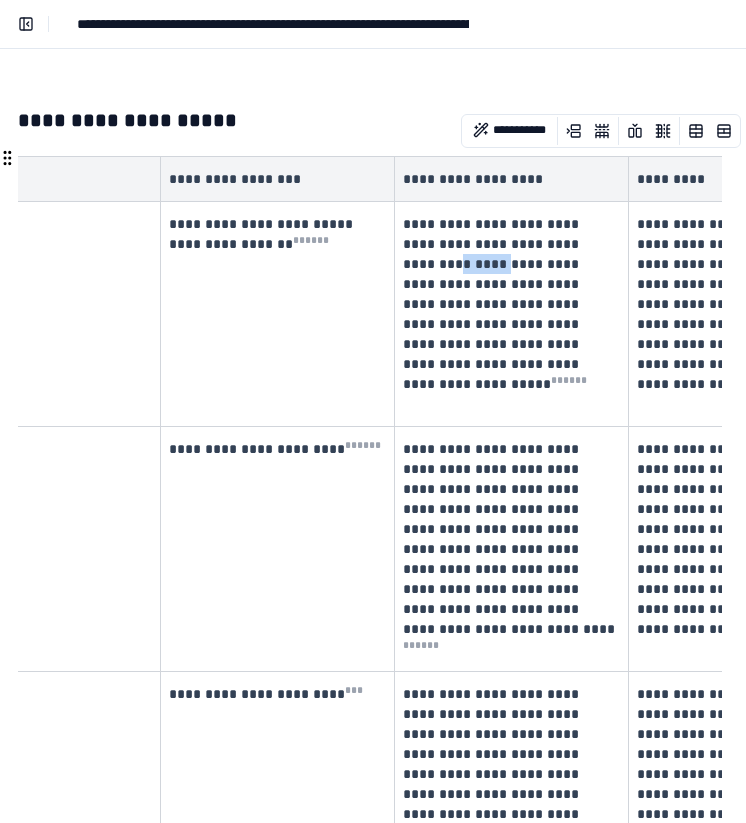 drag, startPoint x: 470, startPoint y: 267, endPoint x: 411, endPoint y: 267, distance: 59 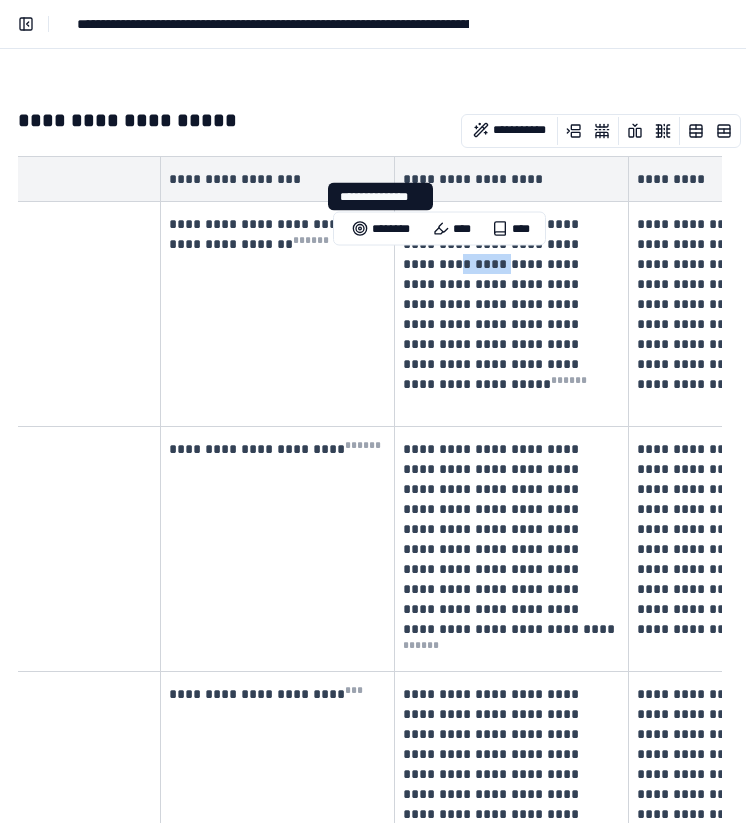 copy on "*******" 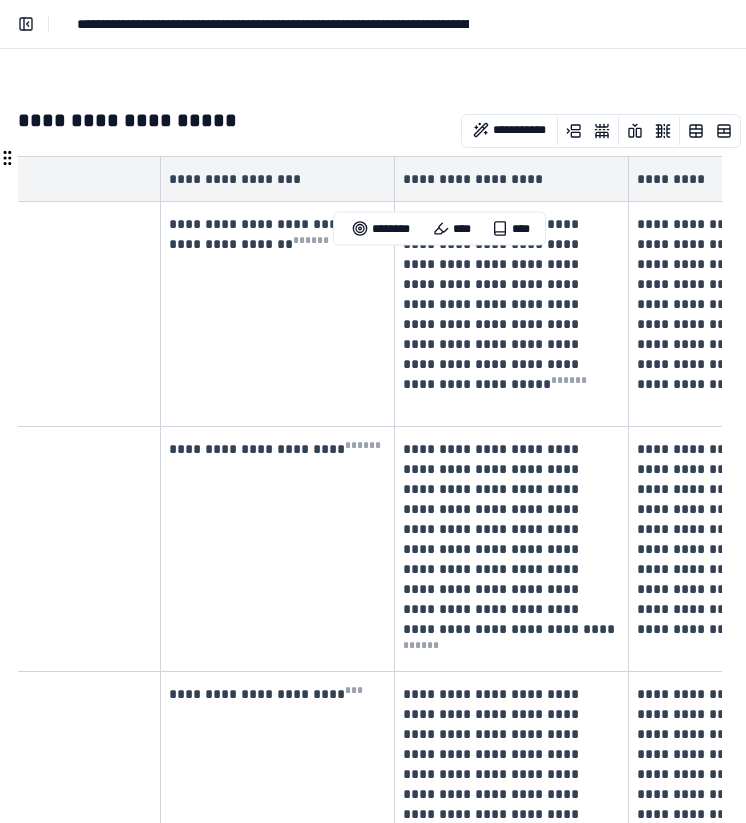 click on "**********" at bounding box center [509, 304] 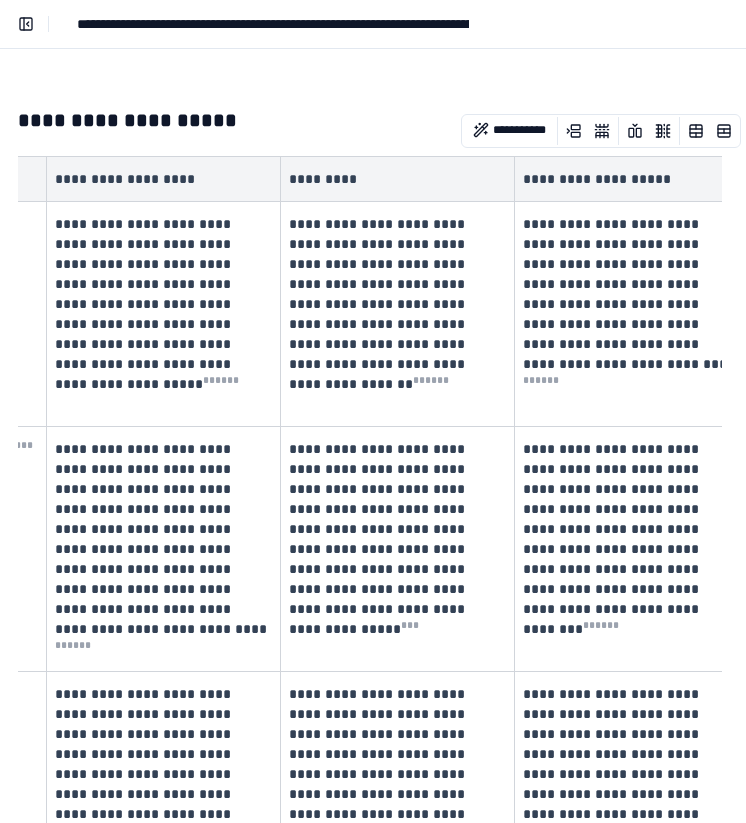 scroll, scrollTop: 0, scrollLeft: 1403, axis: horizontal 